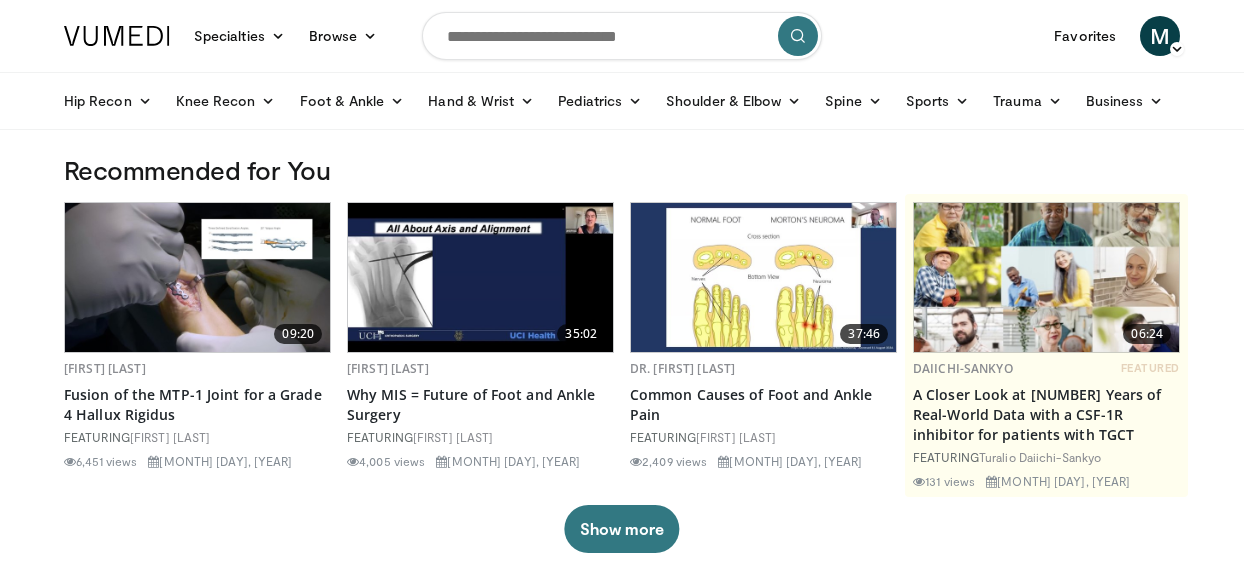 scroll, scrollTop: 0, scrollLeft: 0, axis: both 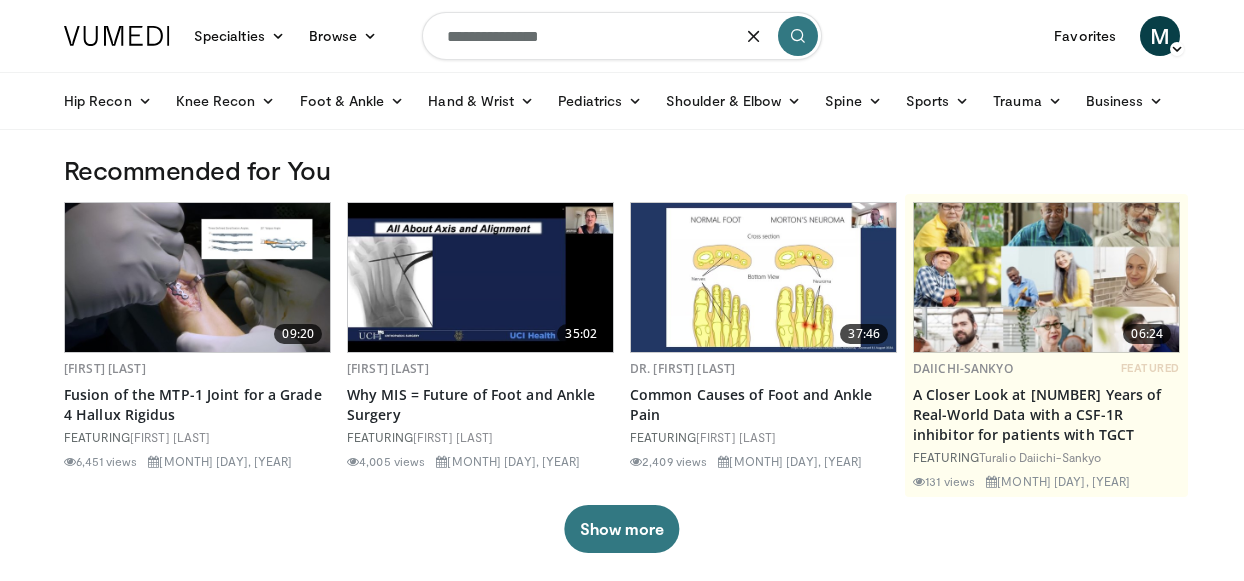type on "**********" 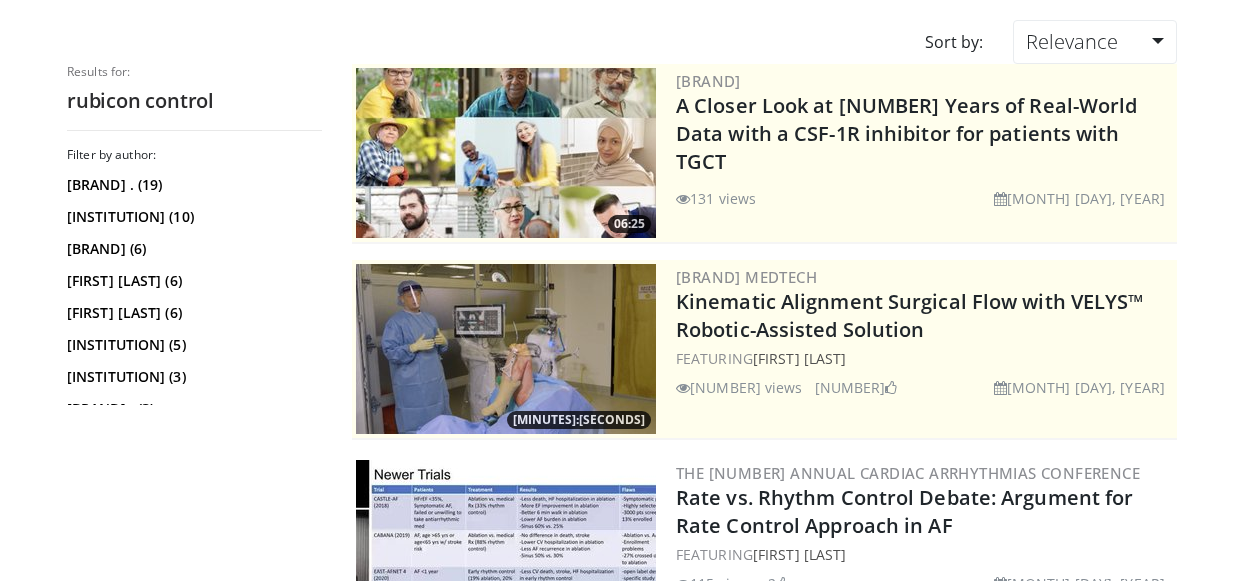 scroll, scrollTop: 0, scrollLeft: 0, axis: both 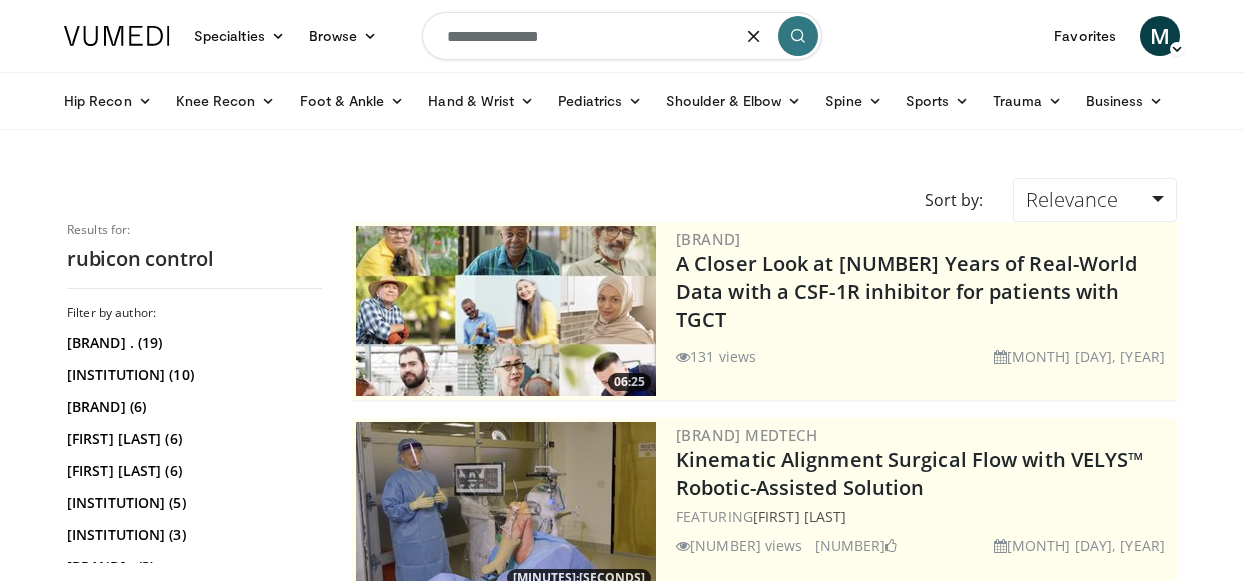 click on "**********" at bounding box center (622, 36) 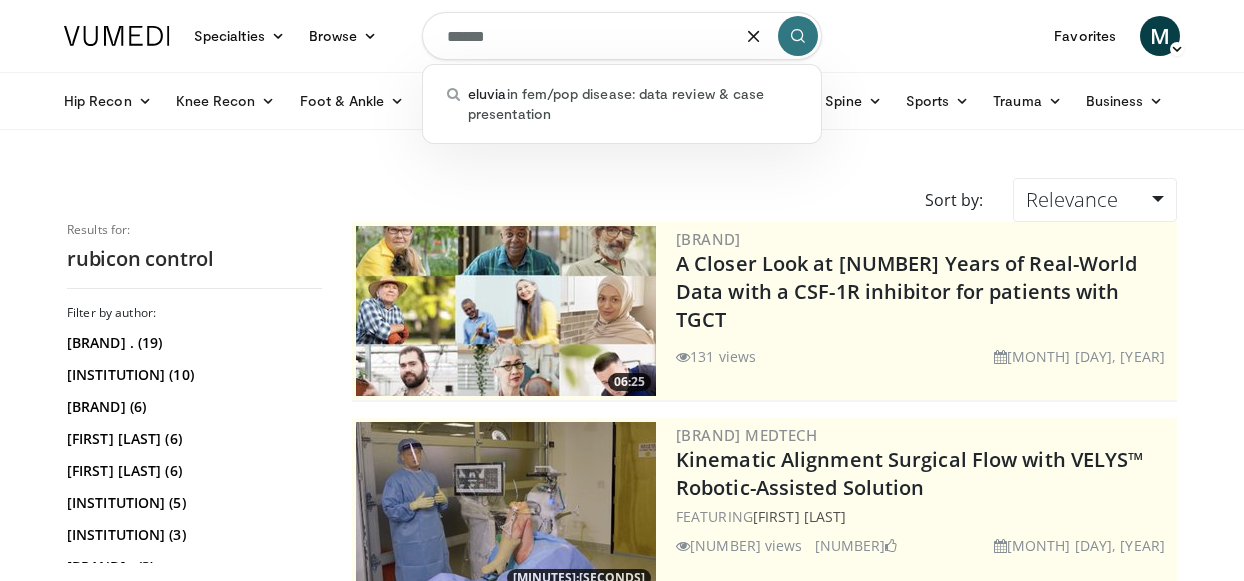 type on "******" 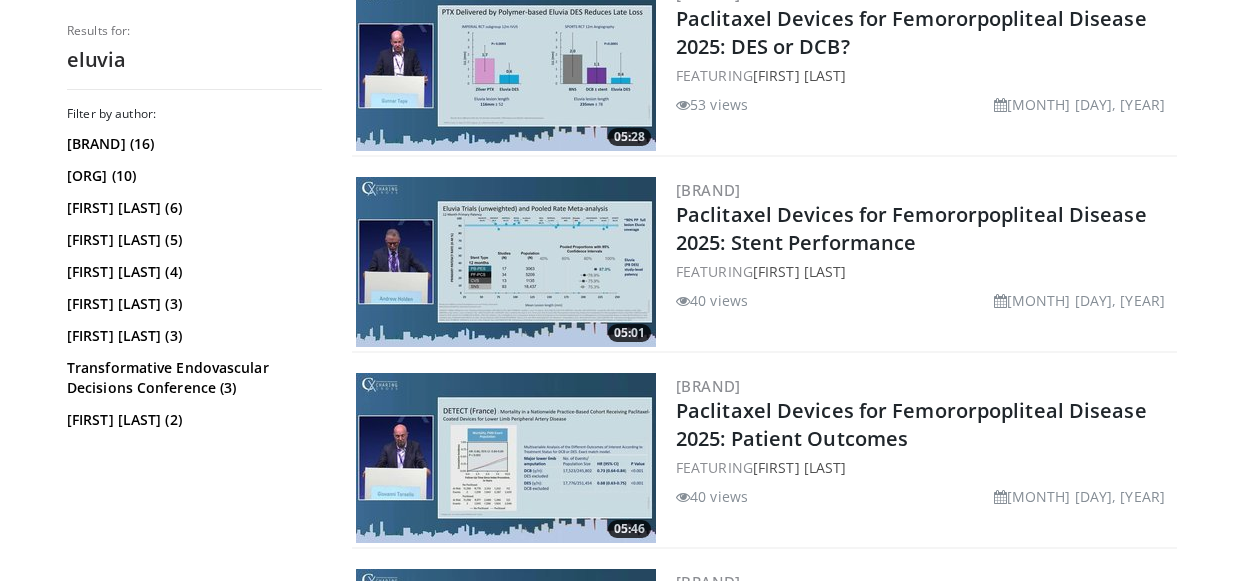 scroll, scrollTop: 246, scrollLeft: 0, axis: vertical 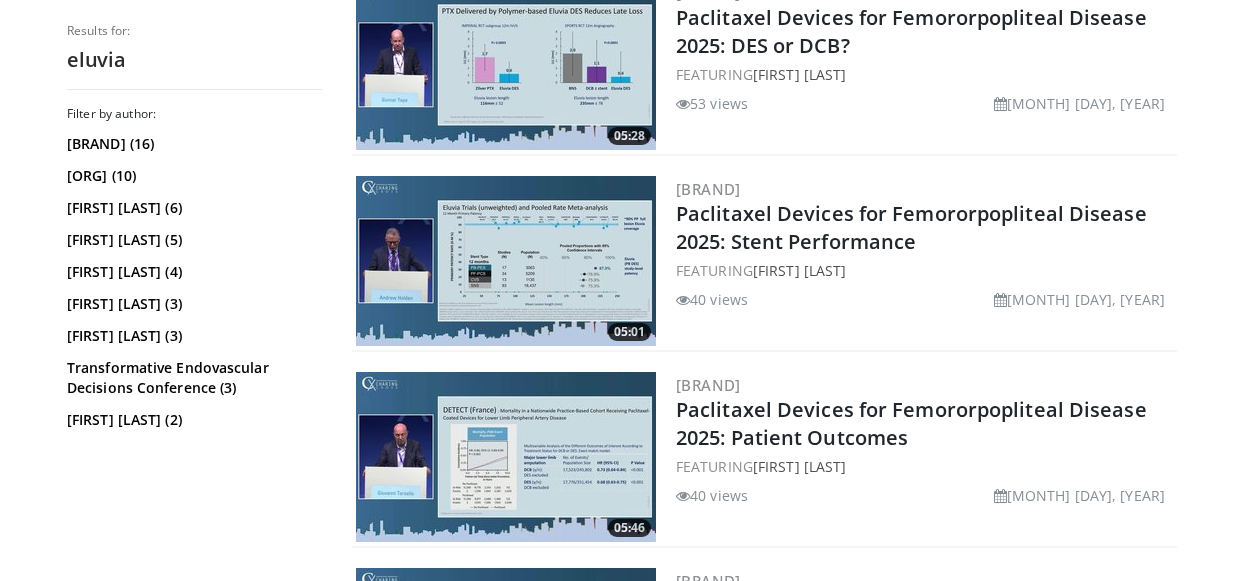 click at bounding box center [506, 65] 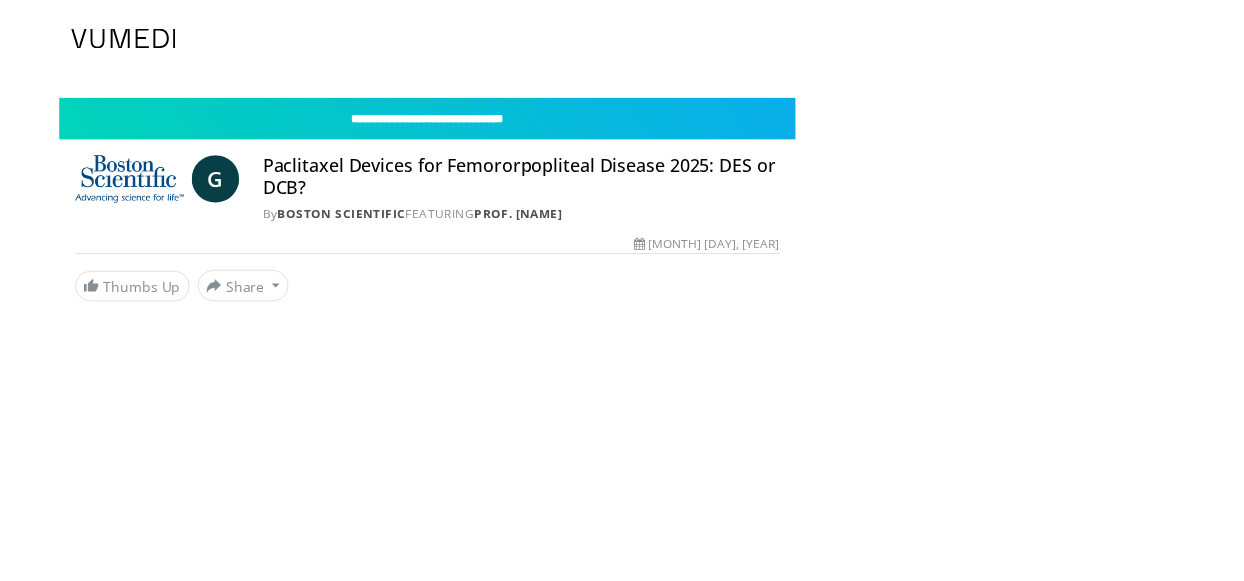 scroll, scrollTop: 0, scrollLeft: 0, axis: both 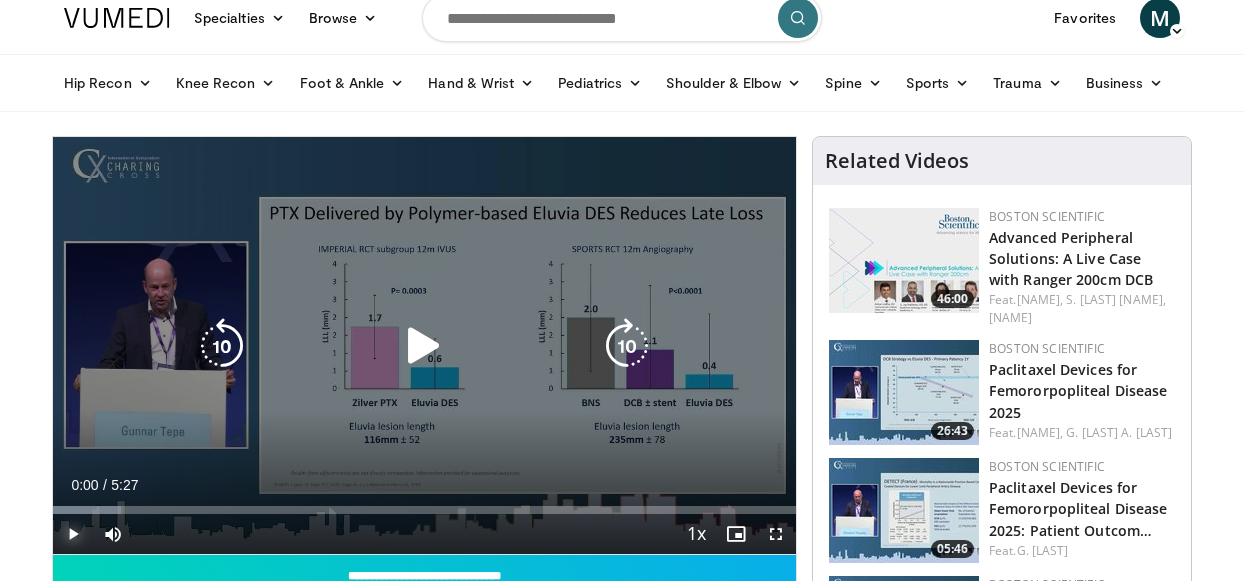 click at bounding box center [73, 534] 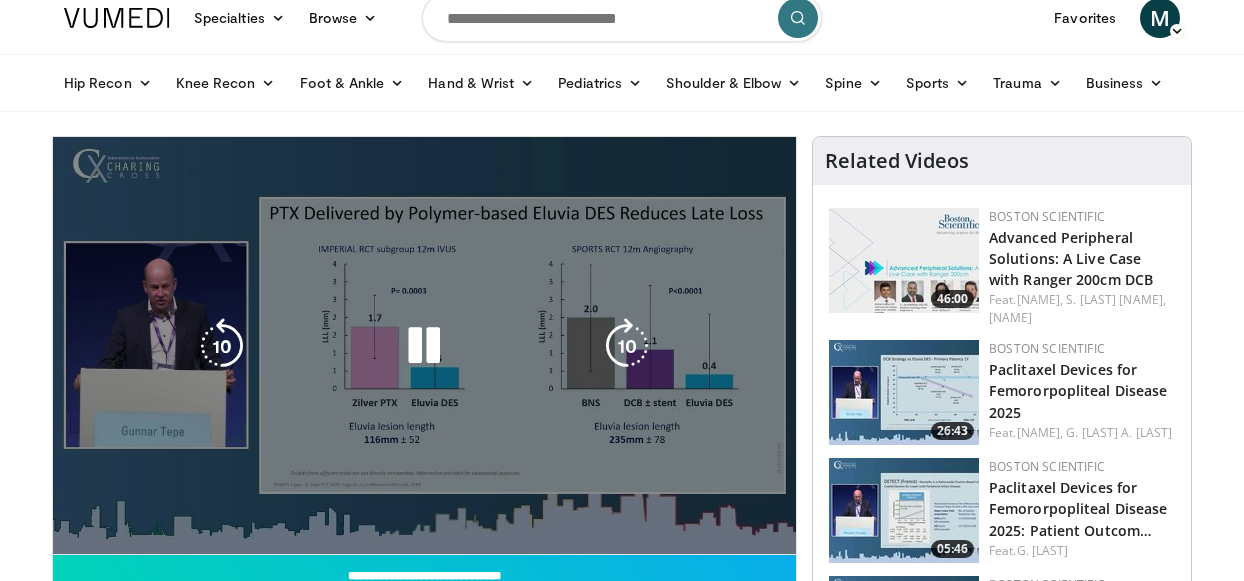 click at bounding box center [73, 534] 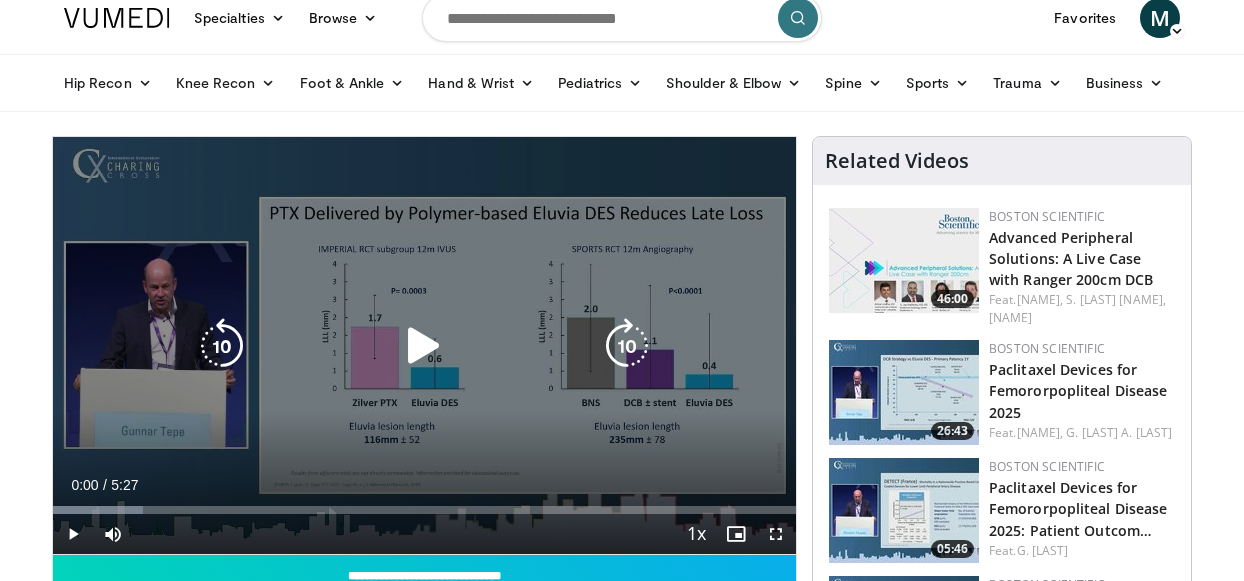 click at bounding box center [424, 346] 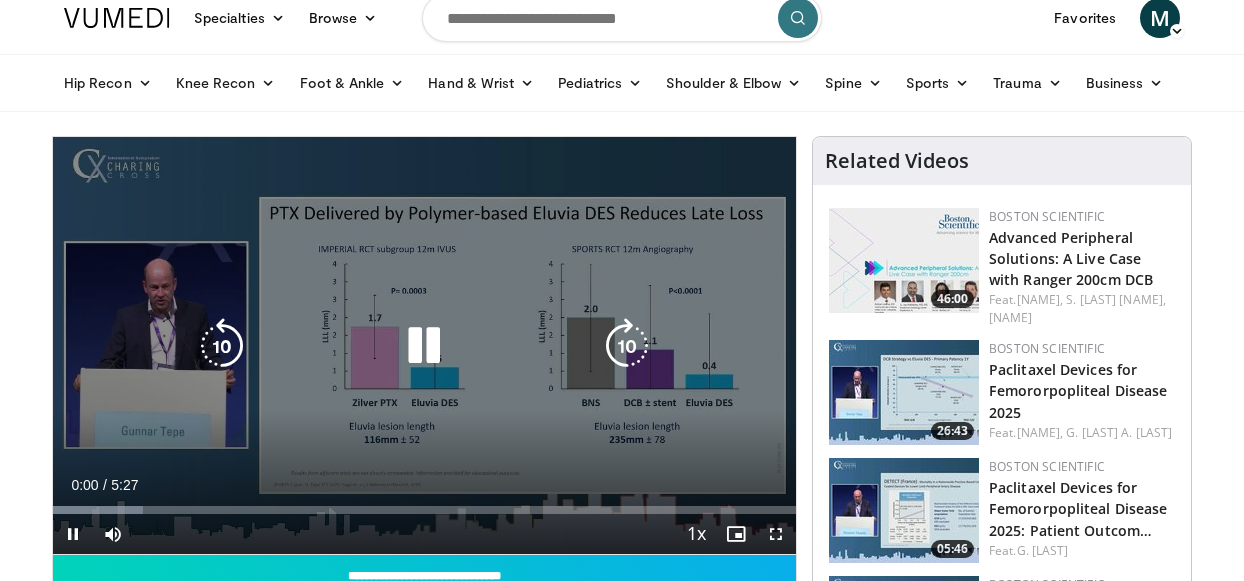 click at bounding box center [424, 346] 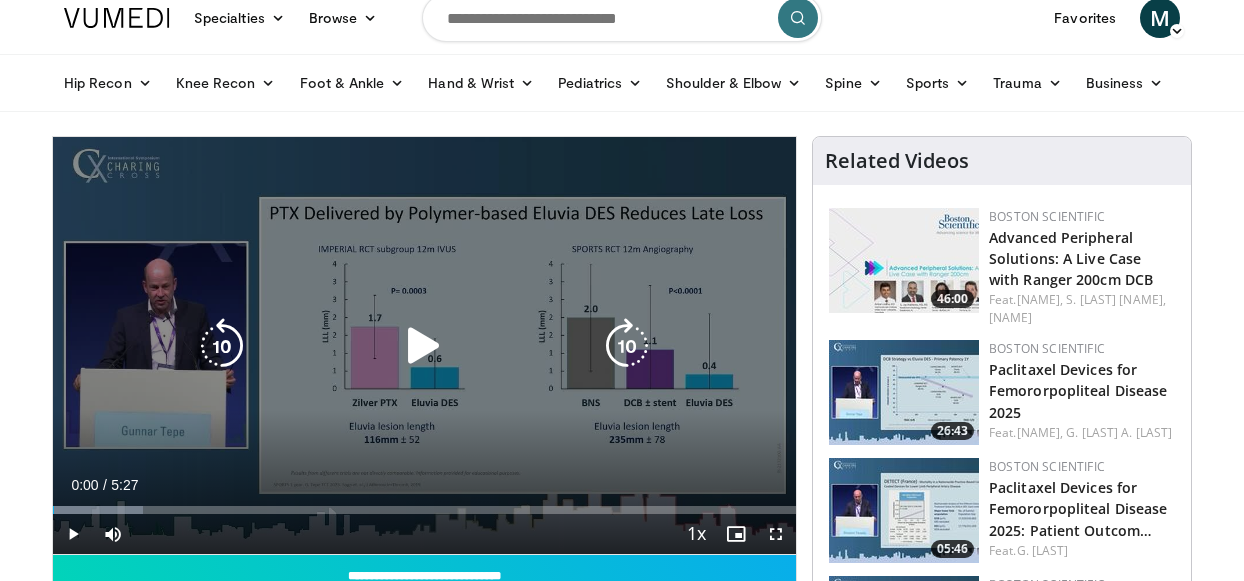 click at bounding box center (424, 346) 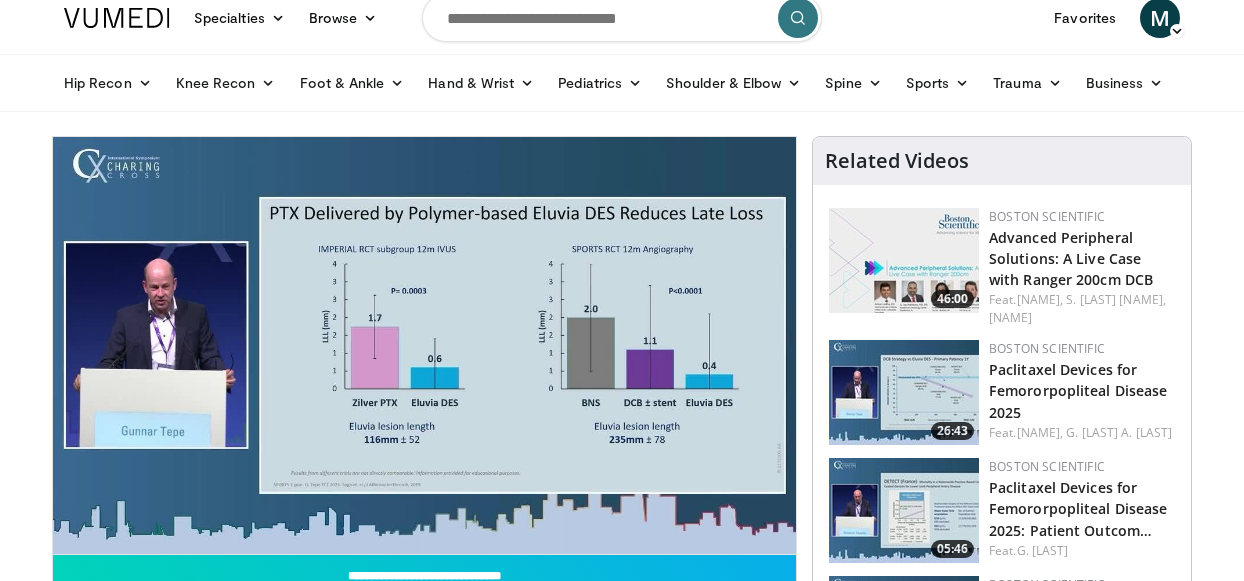 click at bounding box center (904, 260) 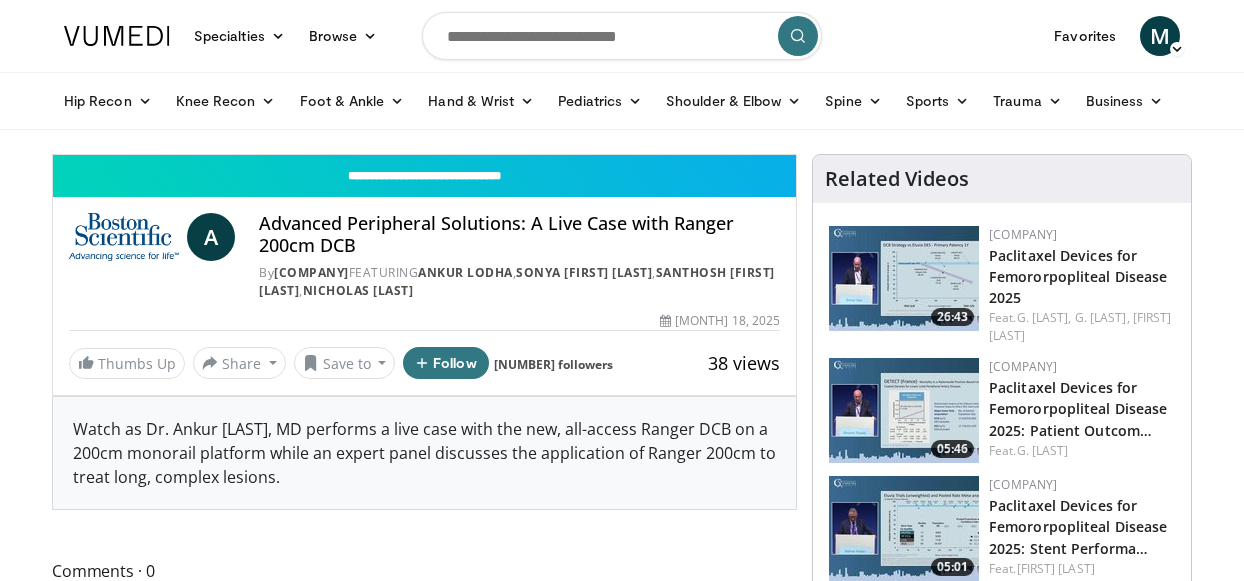 scroll, scrollTop: 0, scrollLeft: 0, axis: both 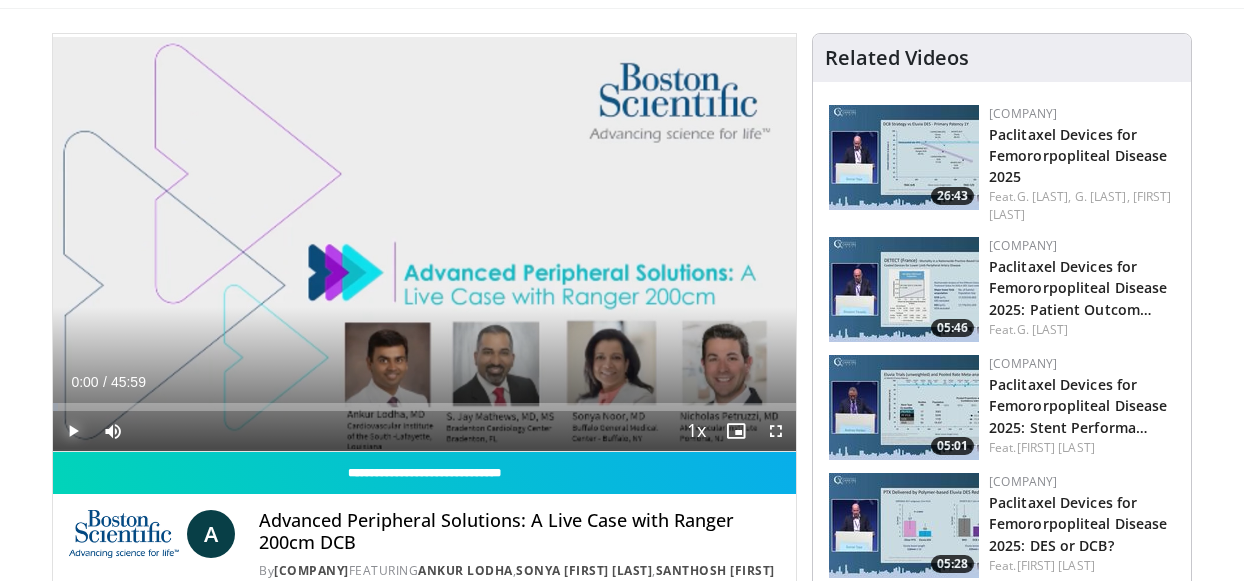 click at bounding box center (73, 431) 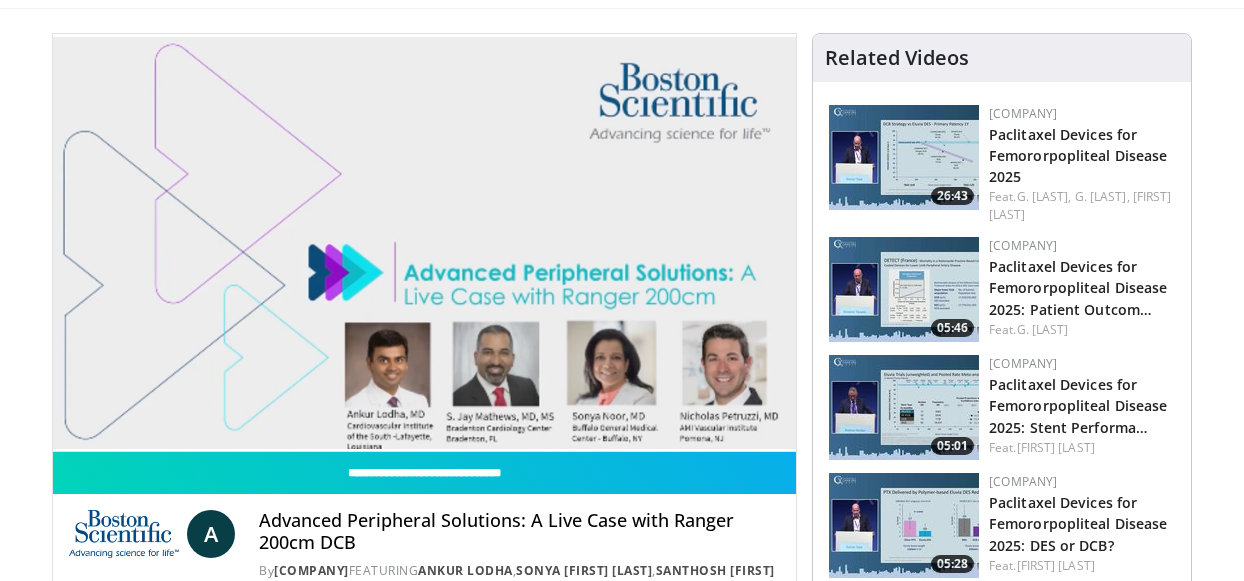 type 